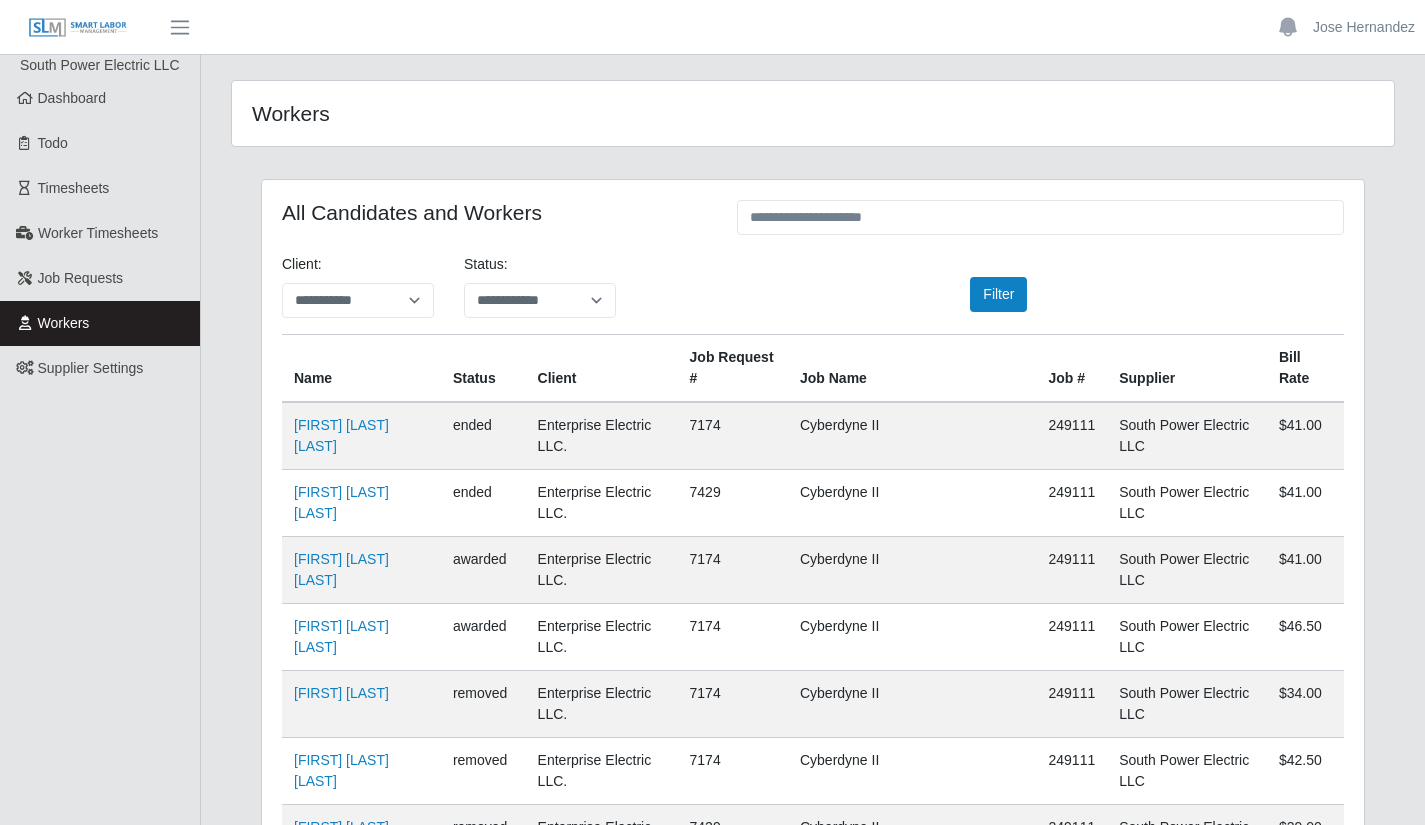 scroll, scrollTop: 0, scrollLeft: 0, axis: both 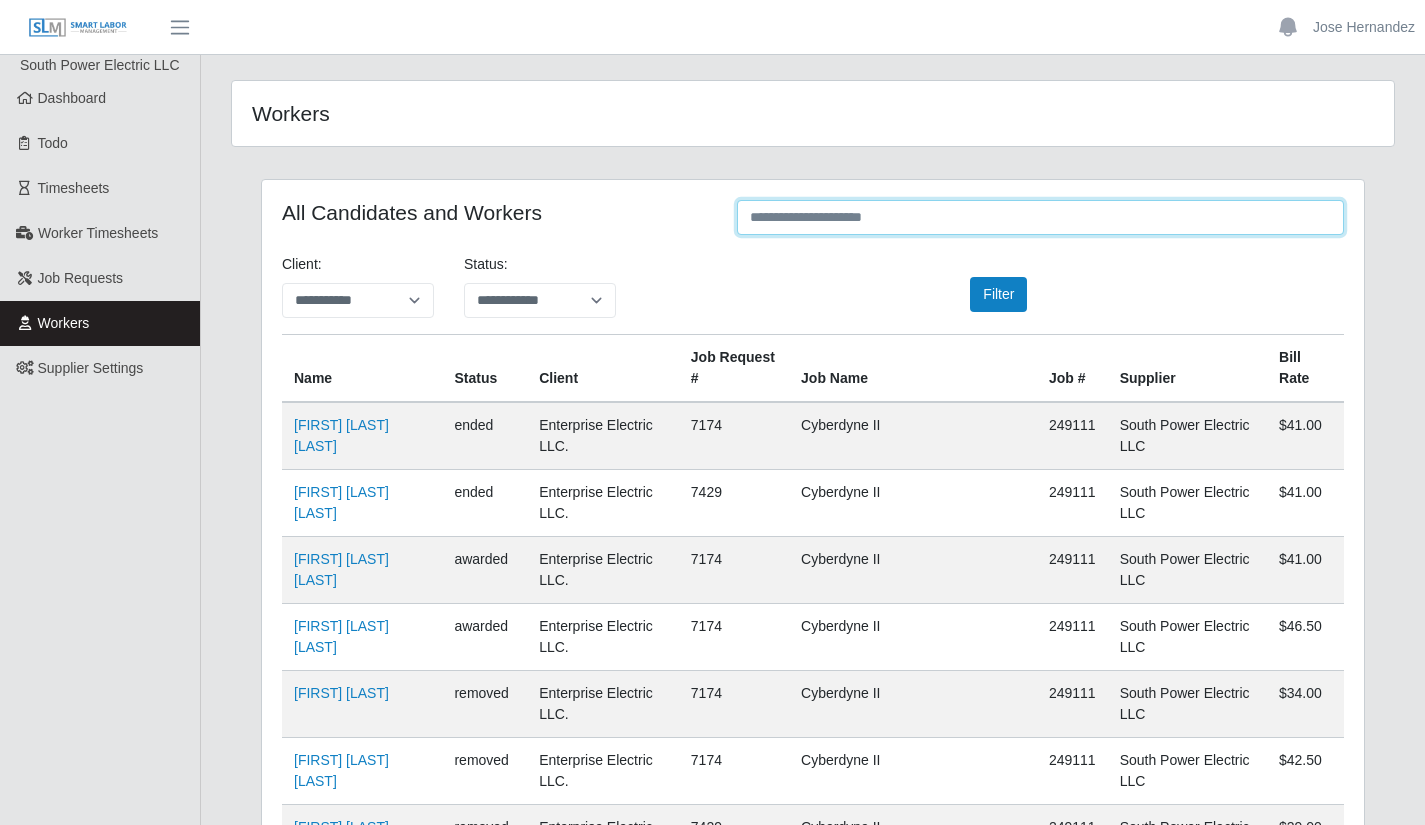 click at bounding box center [1040, 217] 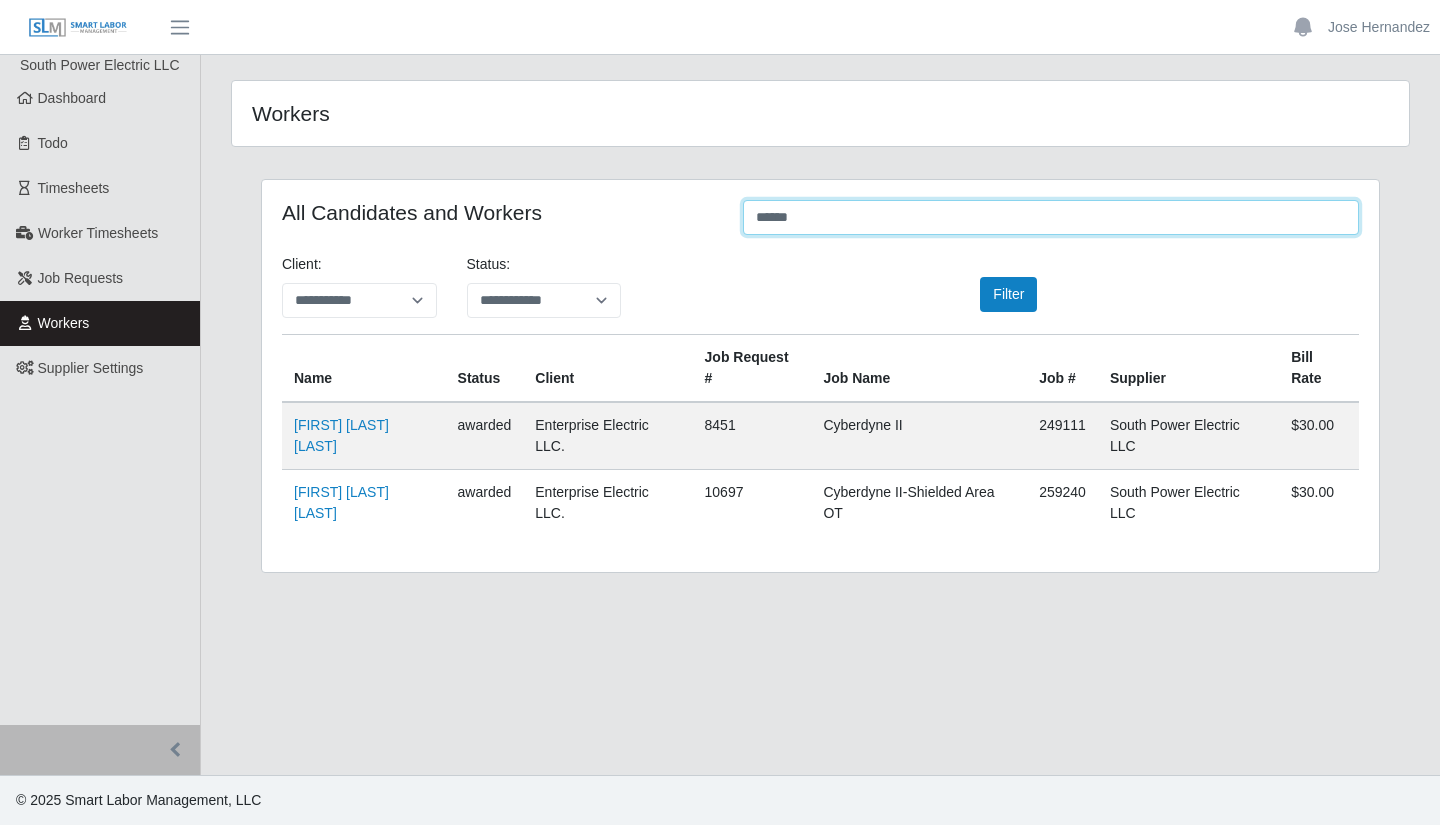 type on "******" 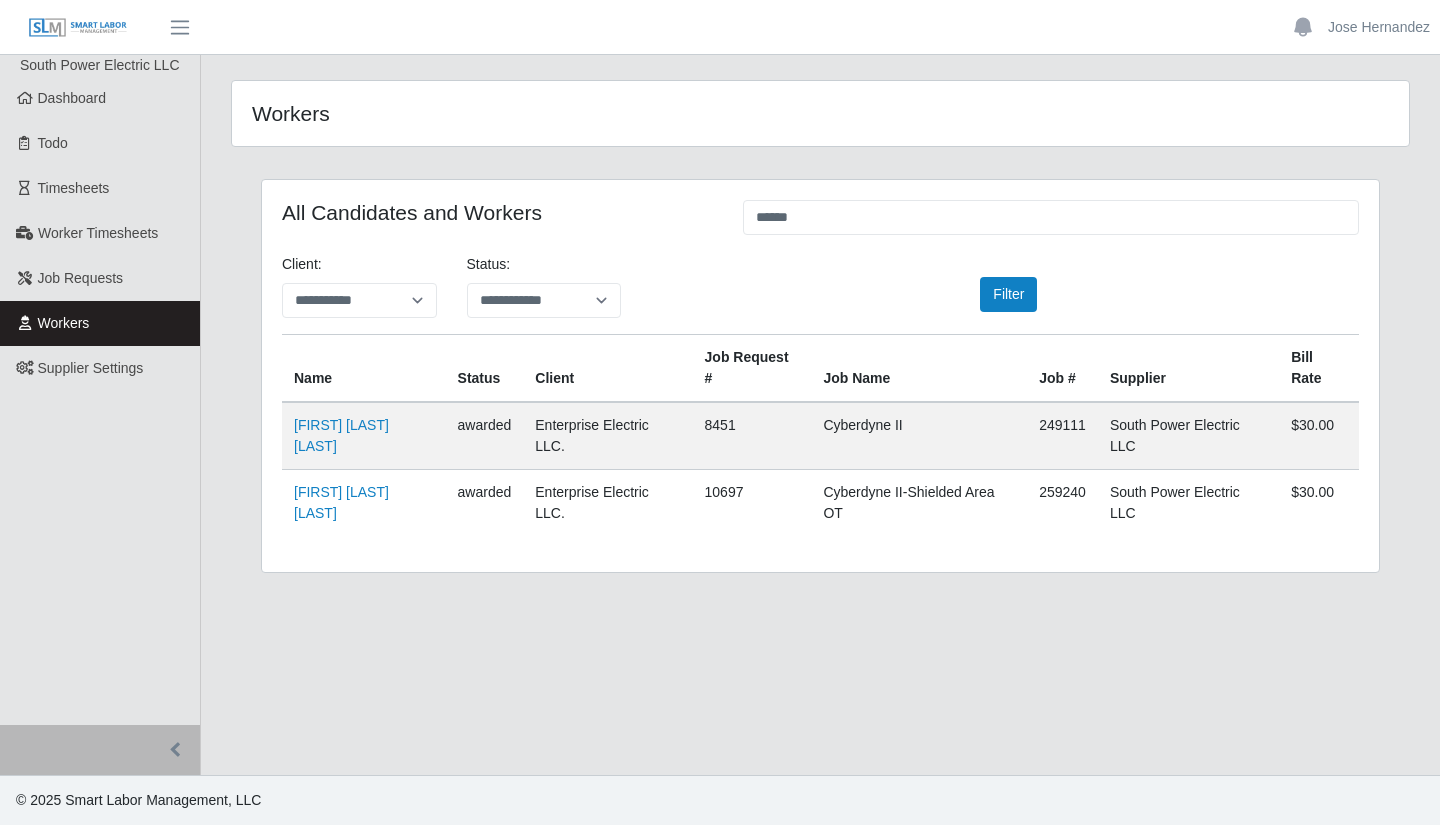 click on "[FIRST] [LAST] [LAST]" at bounding box center (341, 435) 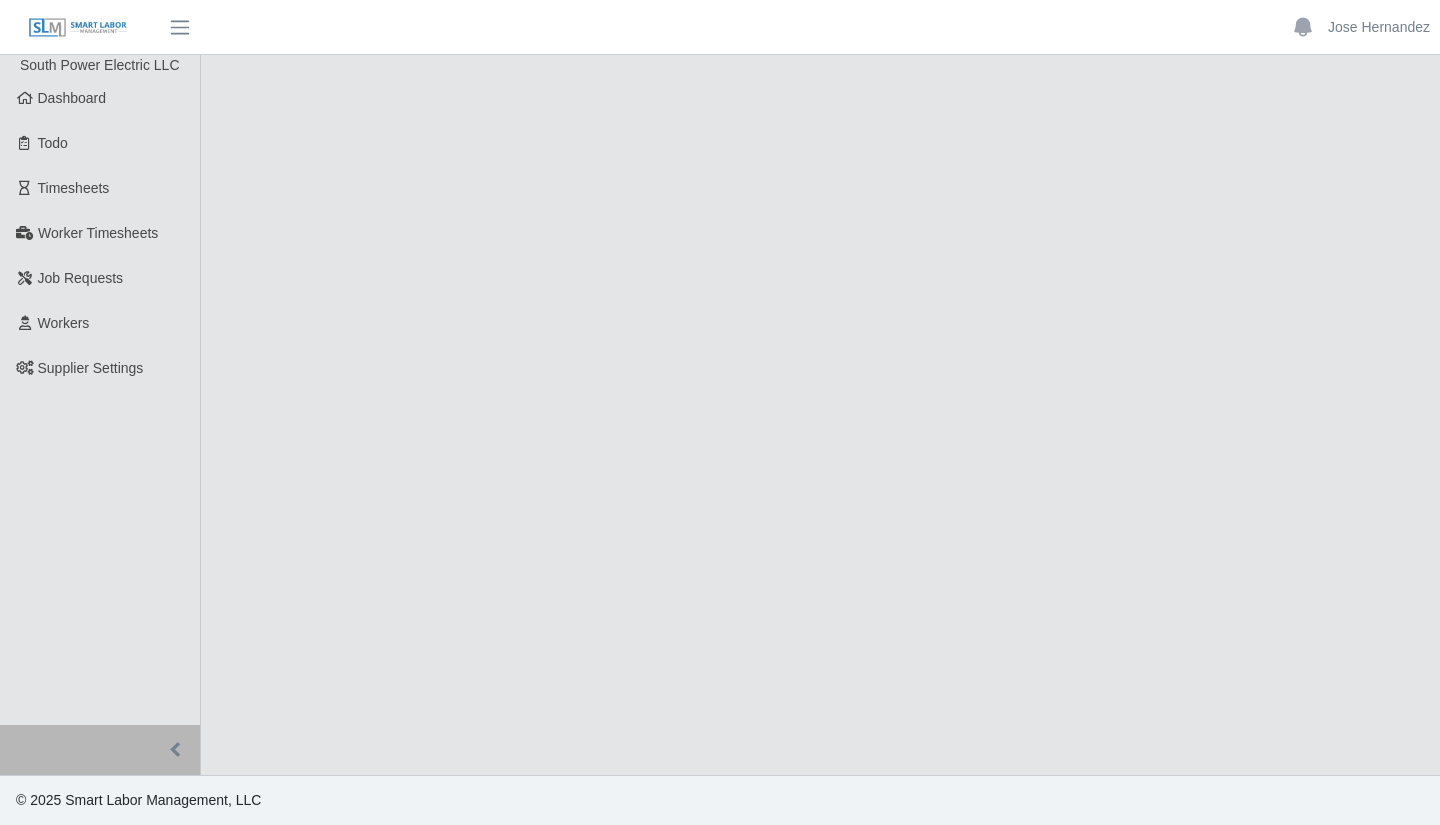 scroll, scrollTop: 0, scrollLeft: 0, axis: both 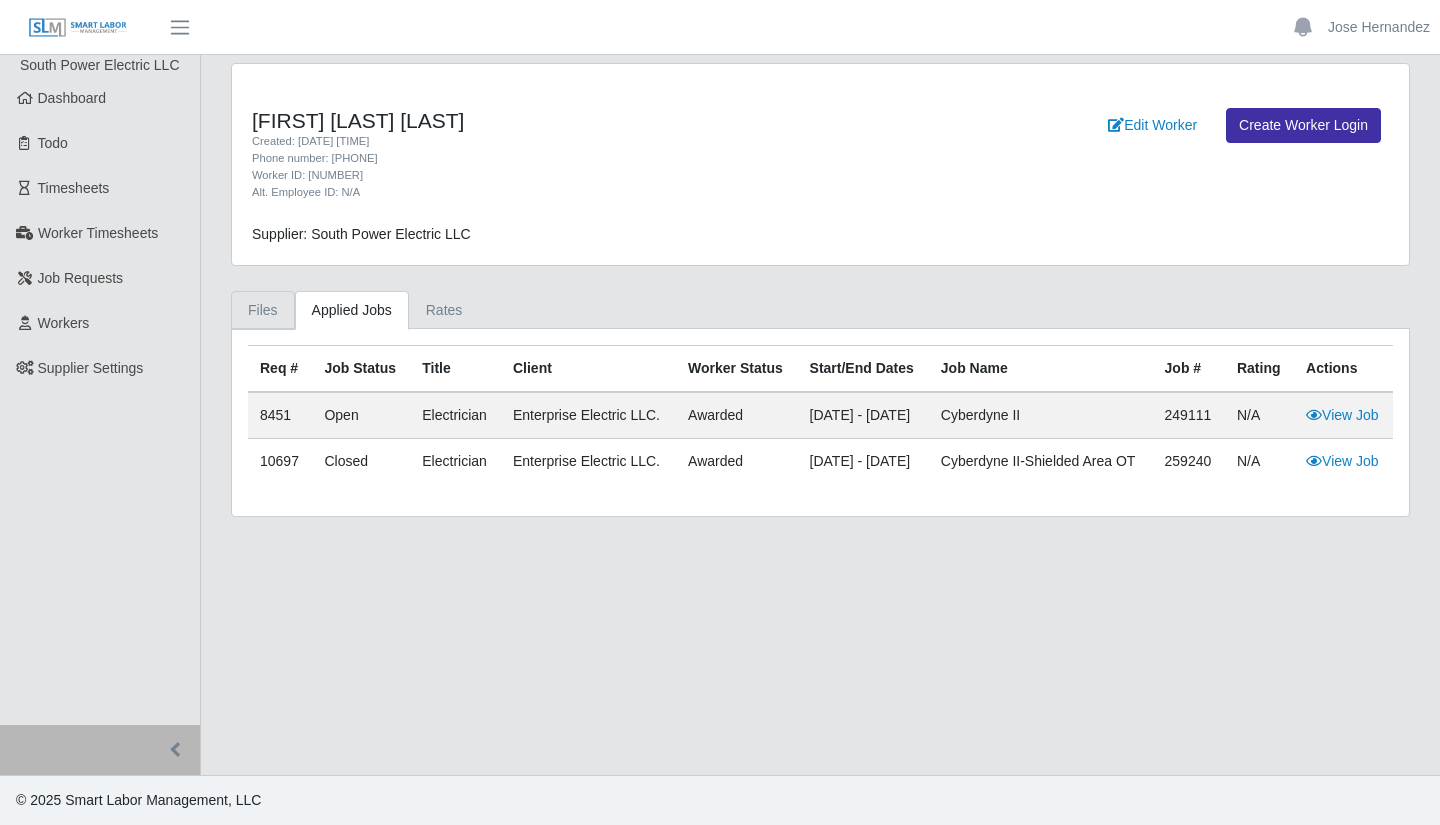 click on "Files" at bounding box center (263, 310) 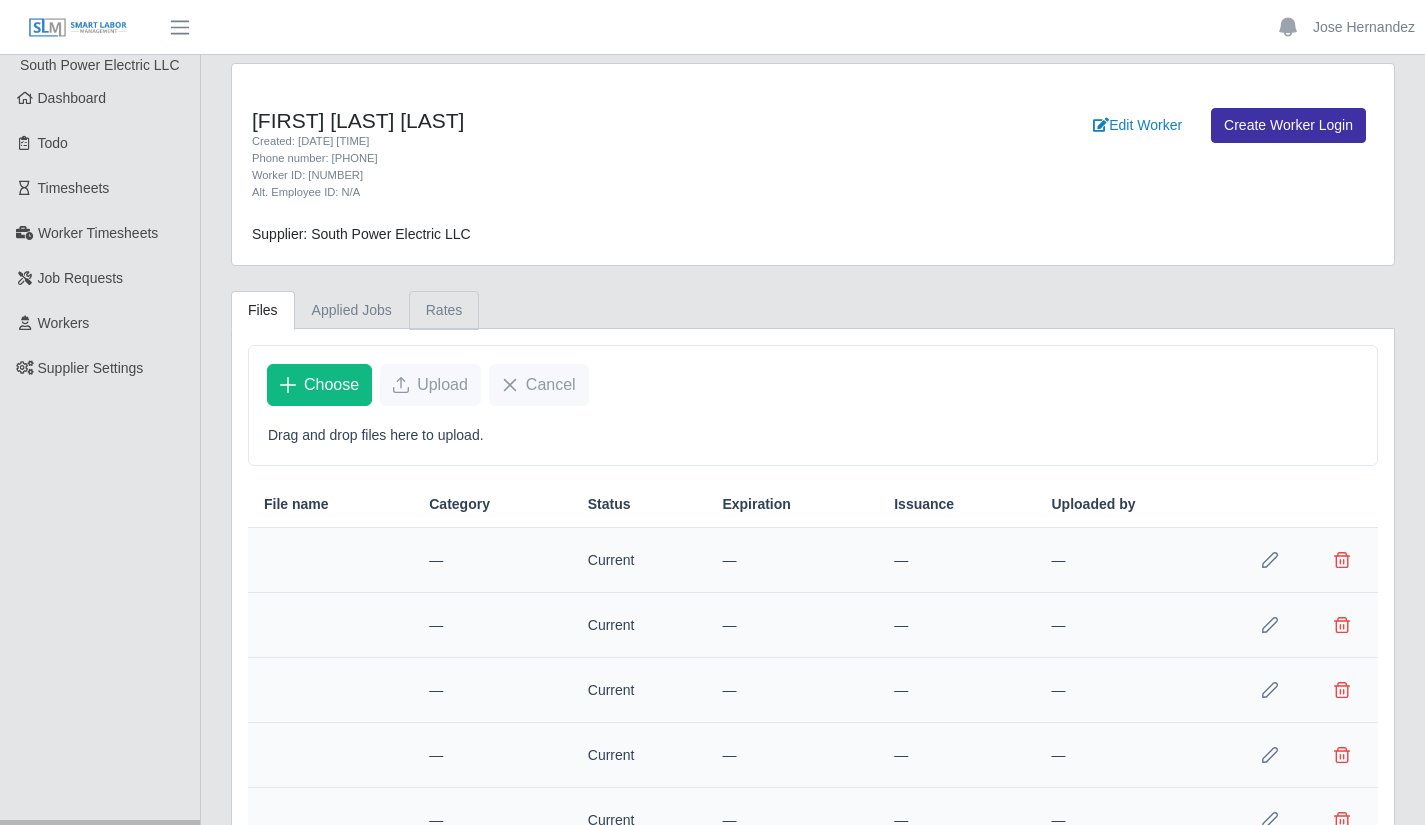 click on "Rates" at bounding box center (444, 310) 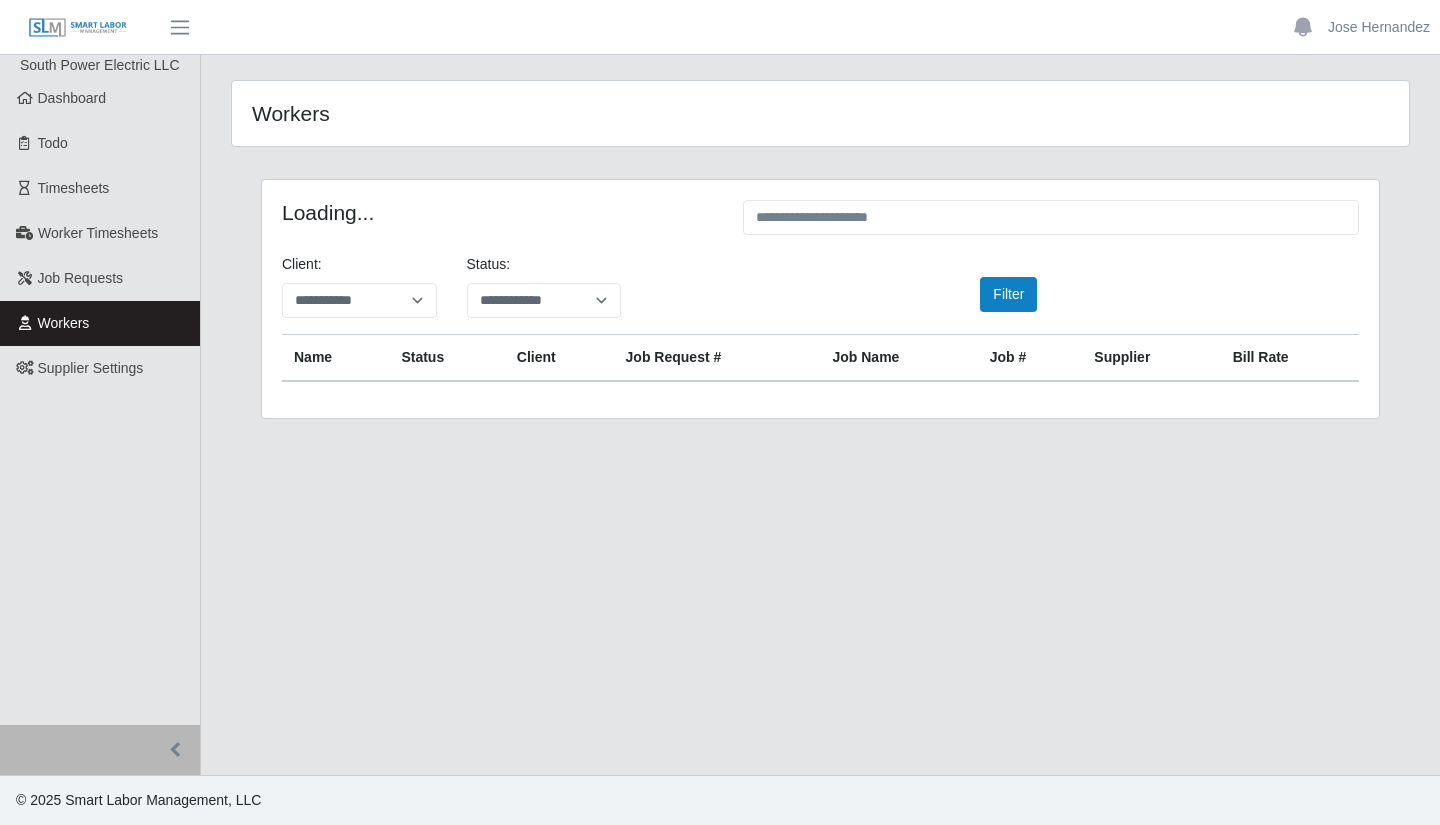 scroll, scrollTop: 0, scrollLeft: 0, axis: both 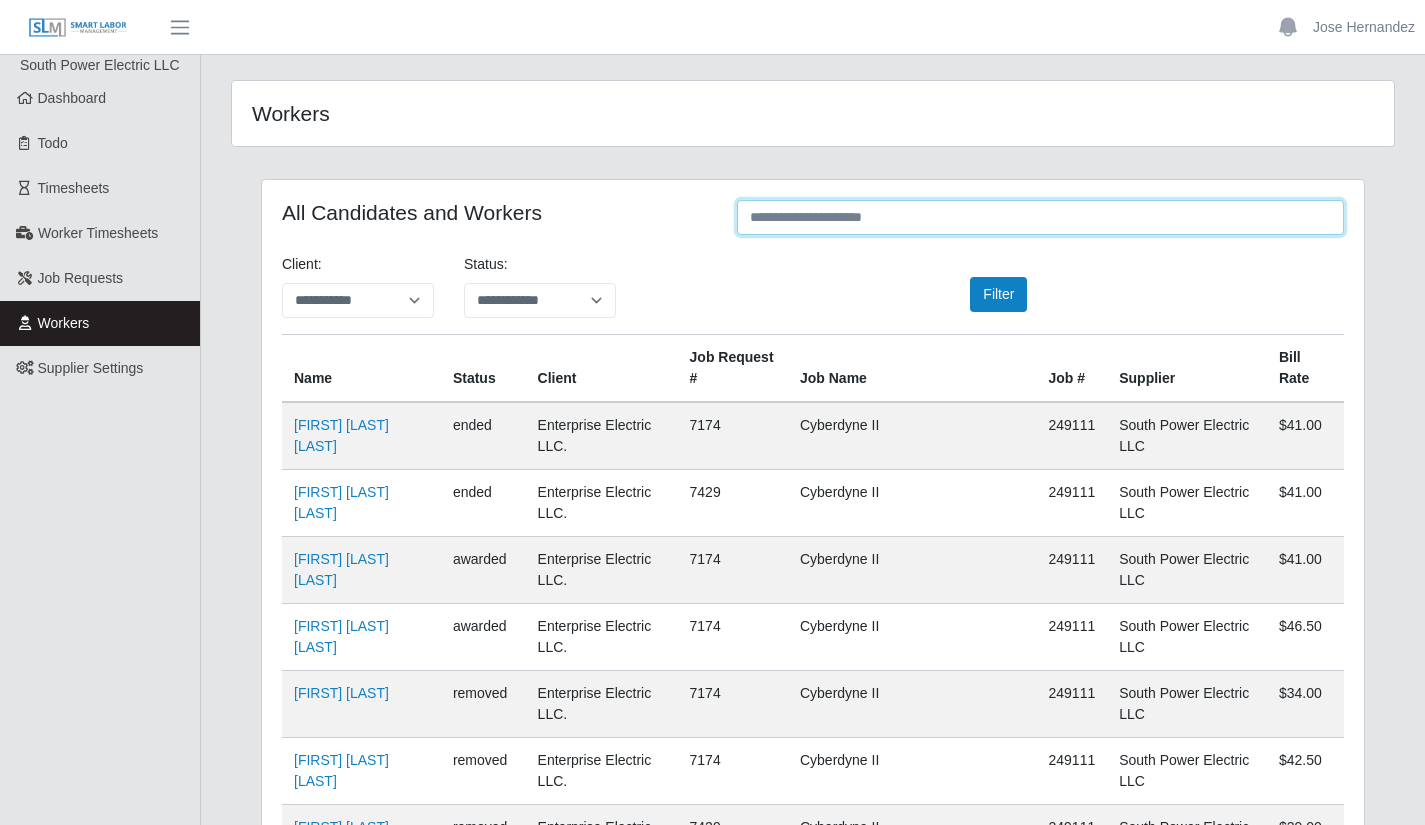 click at bounding box center [1040, 217] 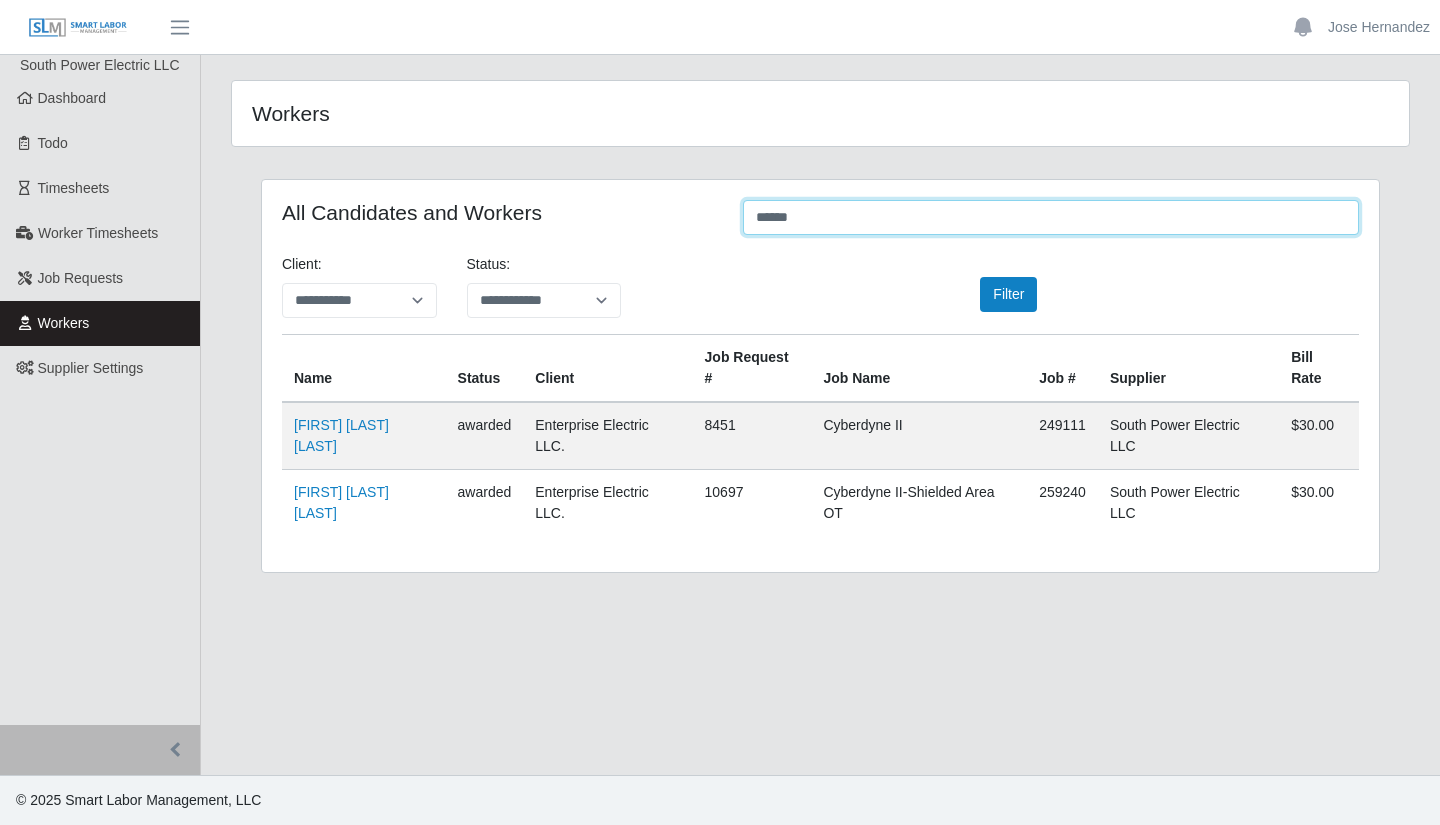 type on "******" 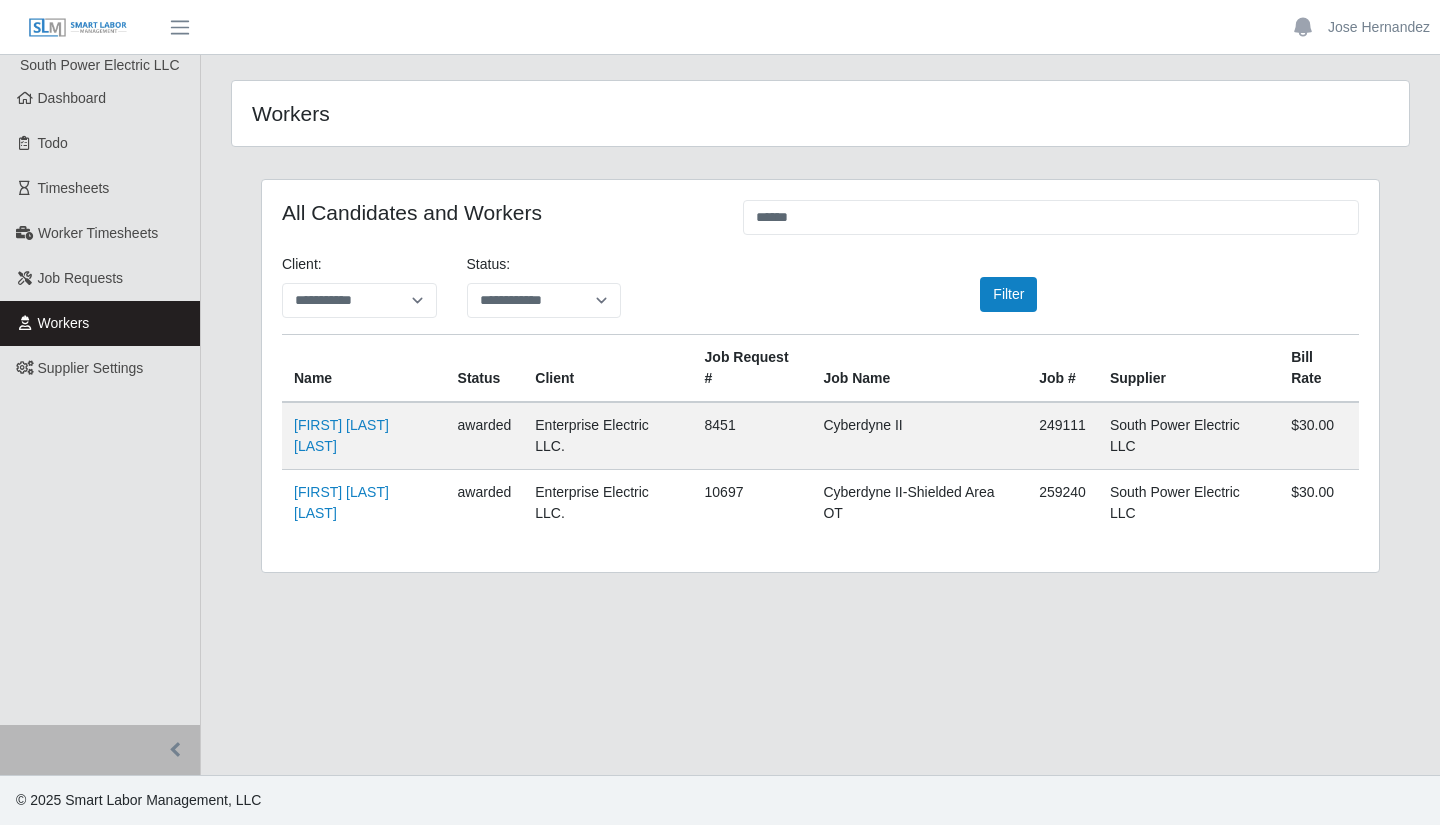 click on "[FIRST] [LAST] [LAST]" at bounding box center (341, 435) 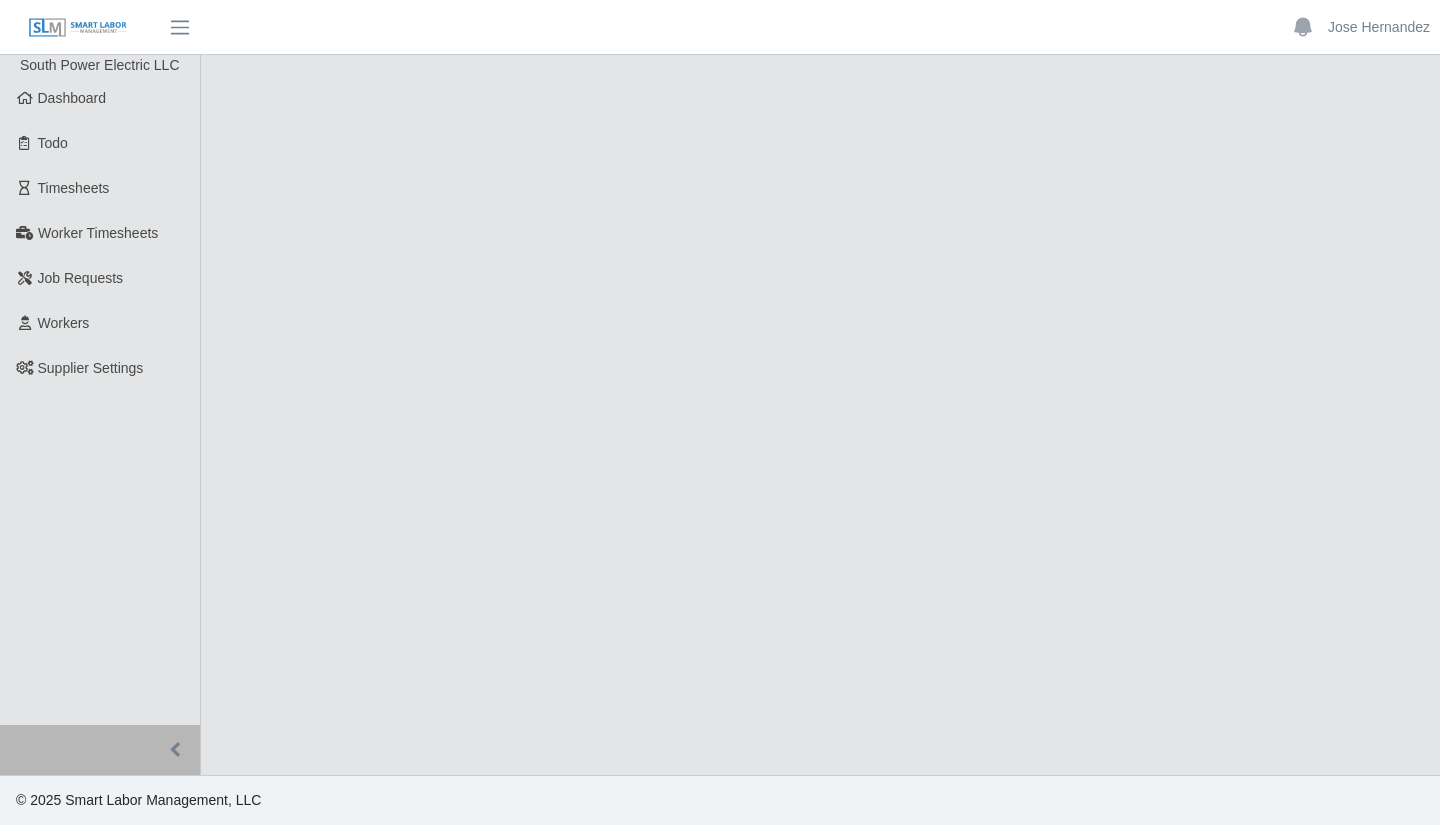 scroll, scrollTop: 0, scrollLeft: 0, axis: both 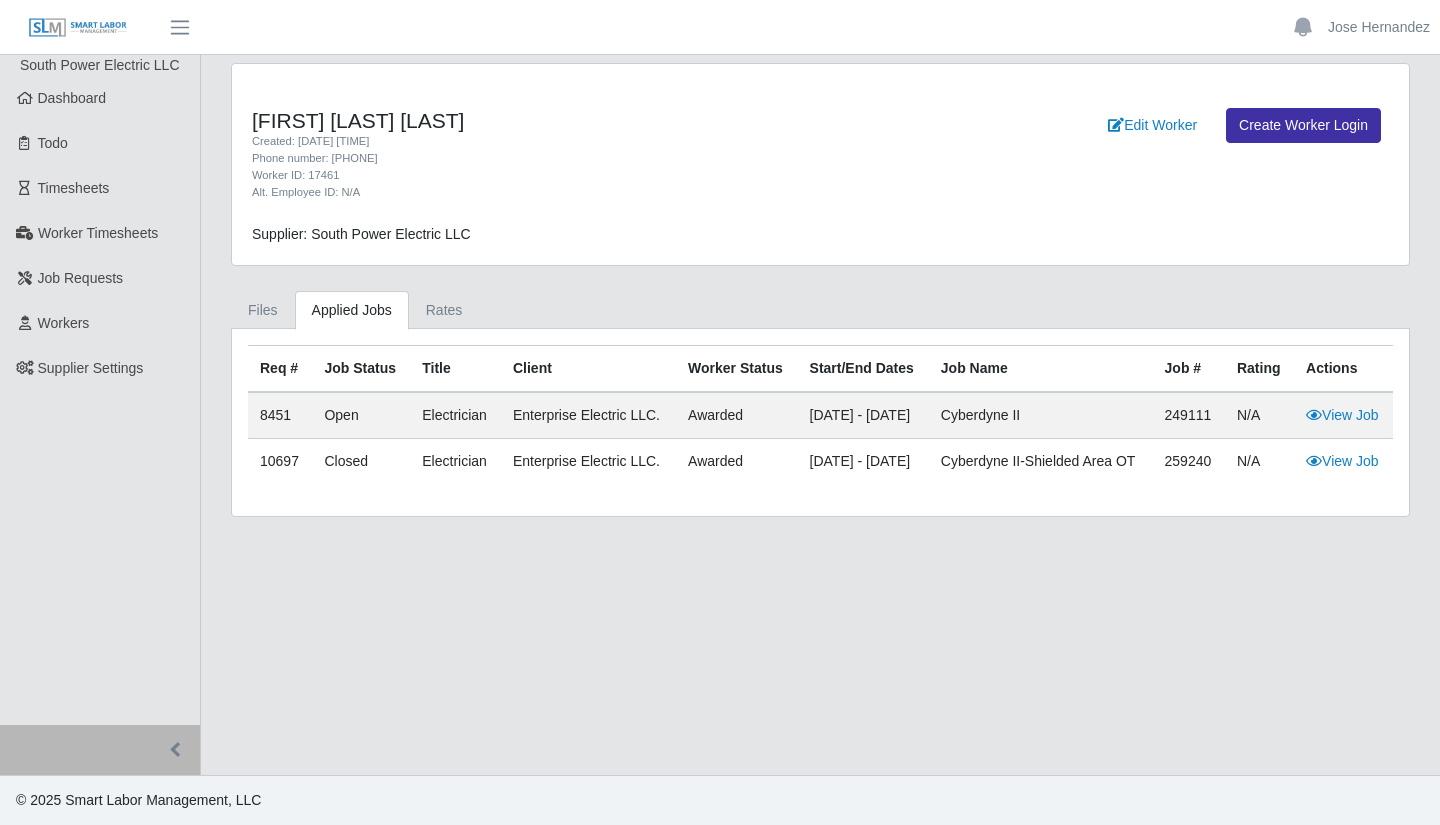 click on "Workers" at bounding box center [100, 323] 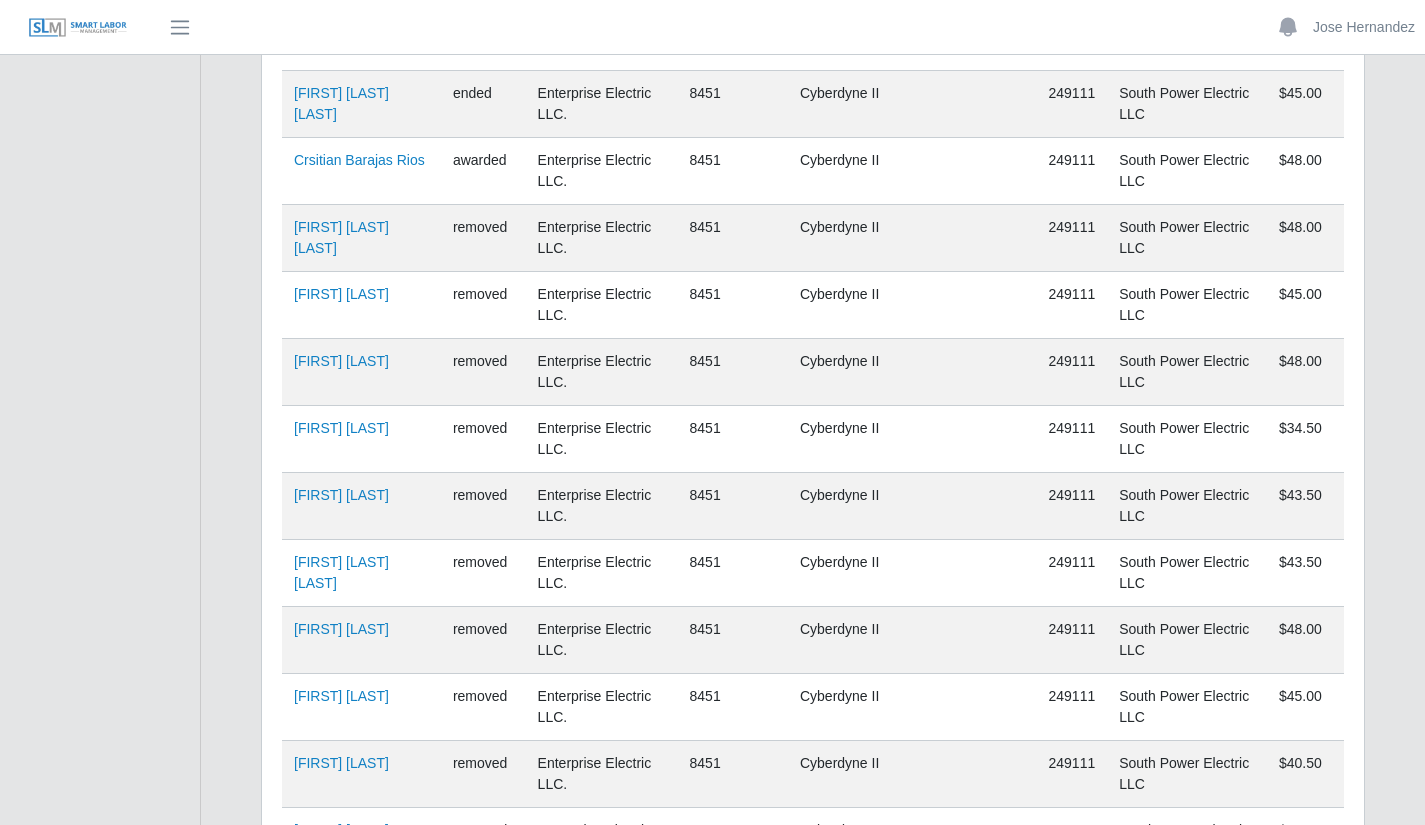 scroll, scrollTop: 5300, scrollLeft: 0, axis: vertical 